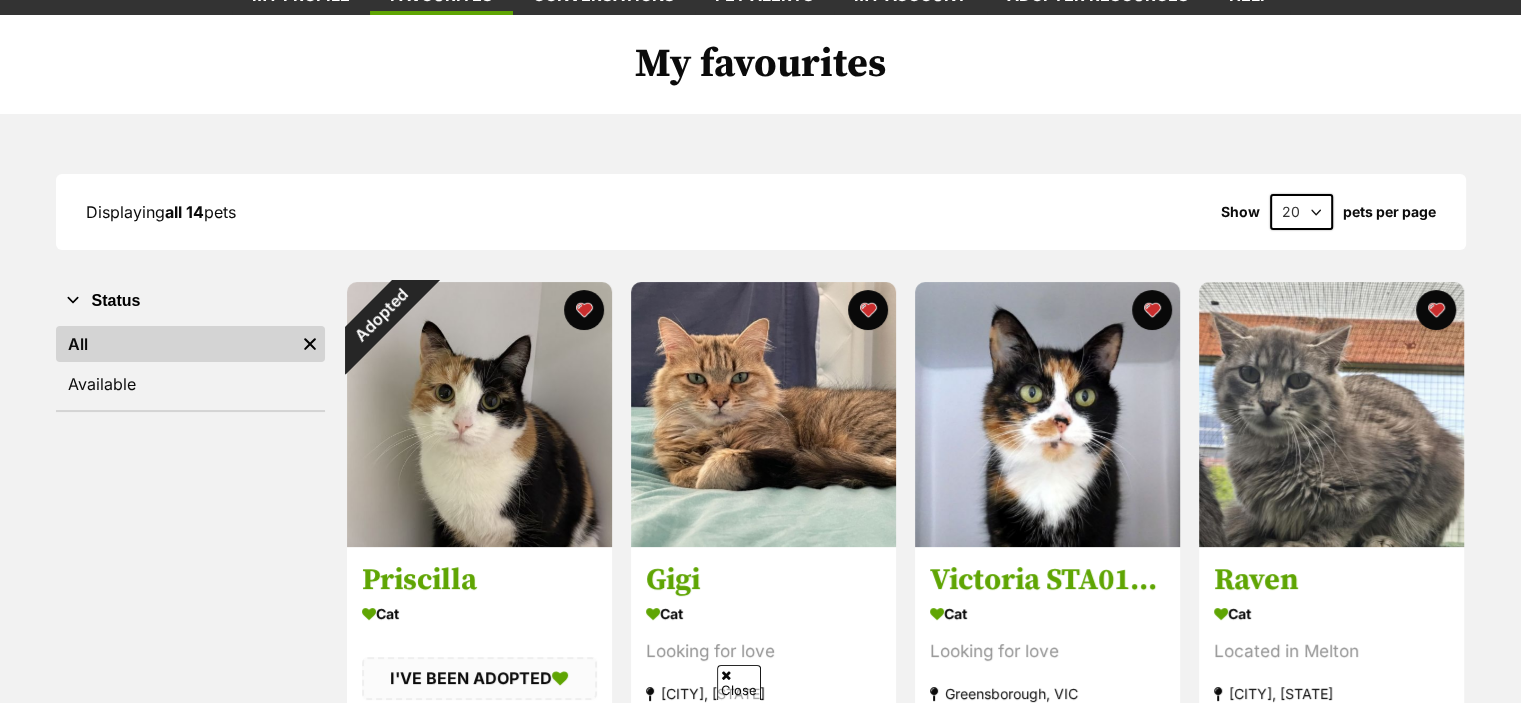 scroll, scrollTop: 131, scrollLeft: 0, axis: vertical 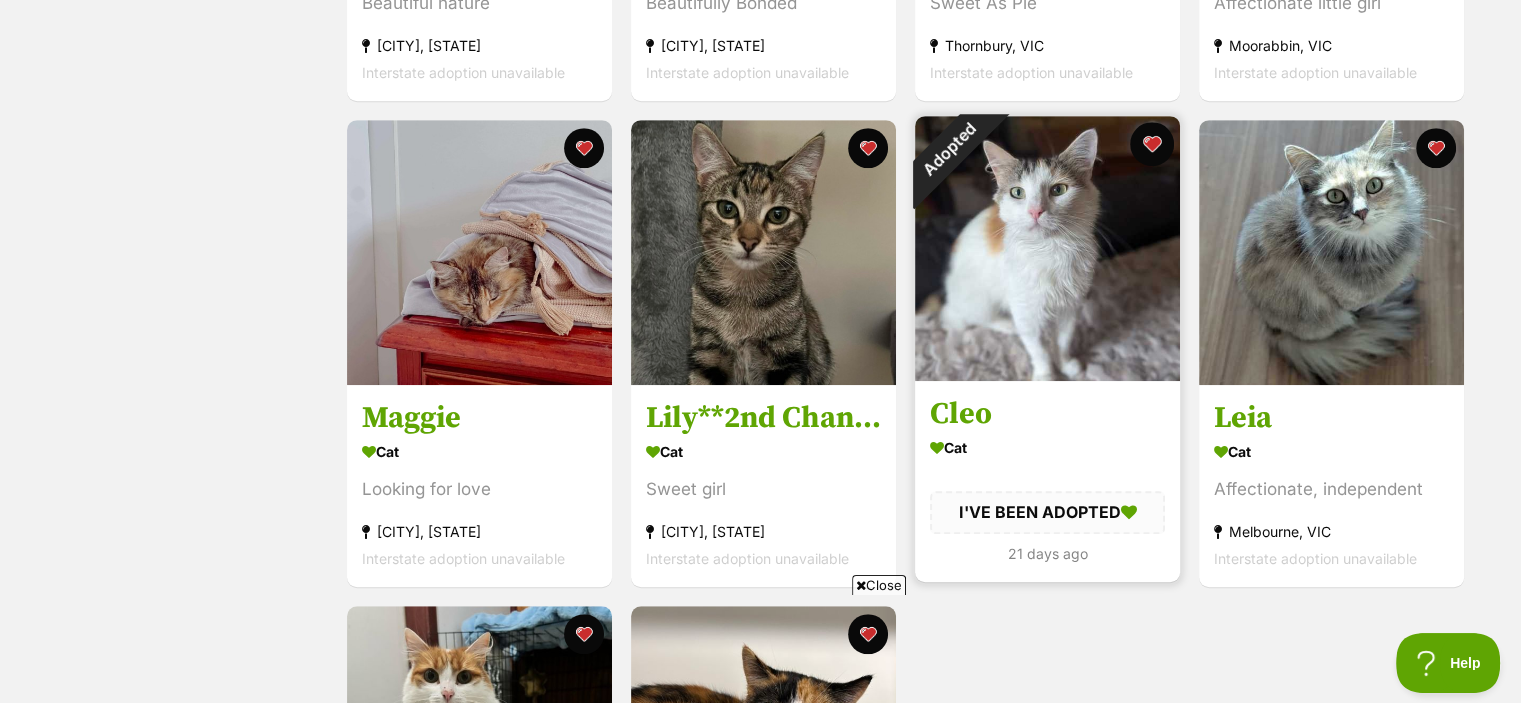 click at bounding box center (1152, 144) 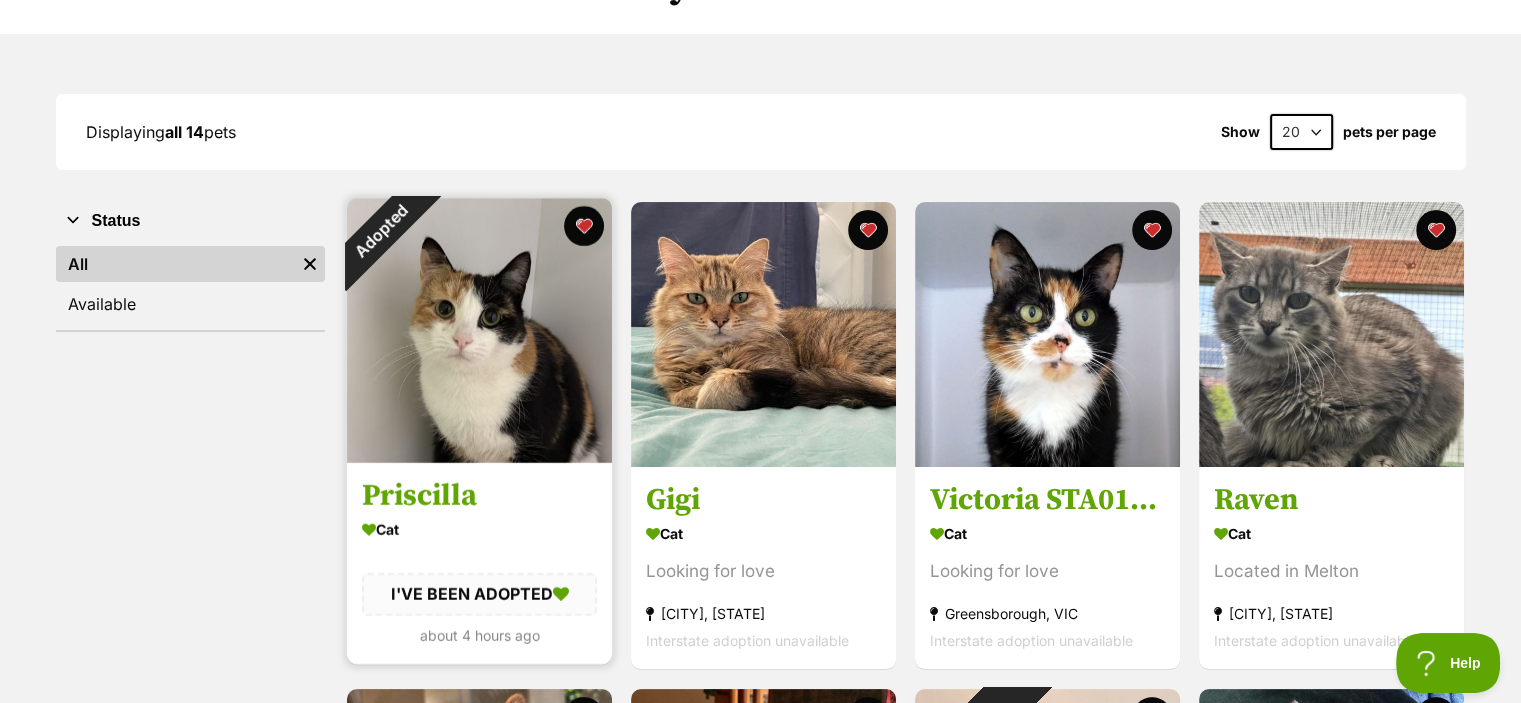scroll, scrollTop: 0, scrollLeft: 0, axis: both 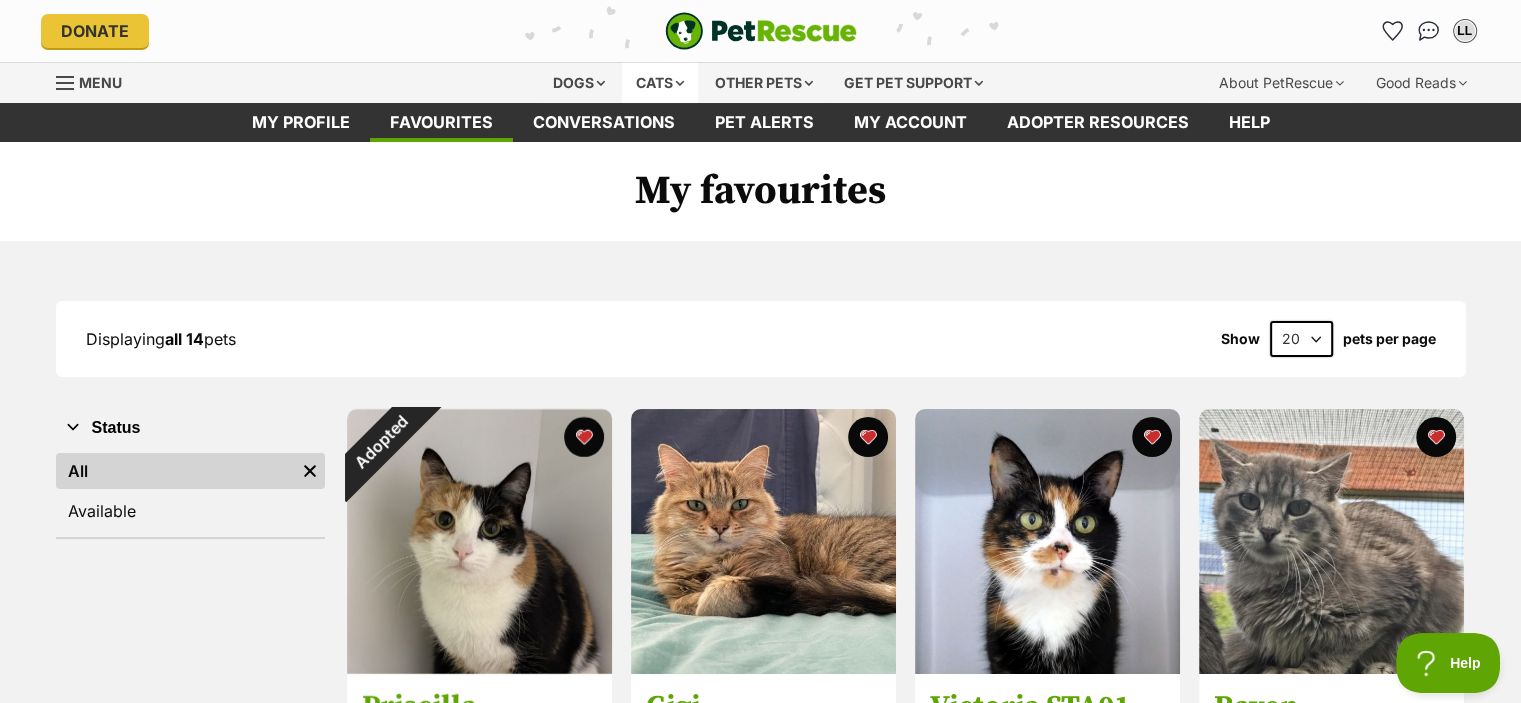 click on "Cats" at bounding box center [660, 83] 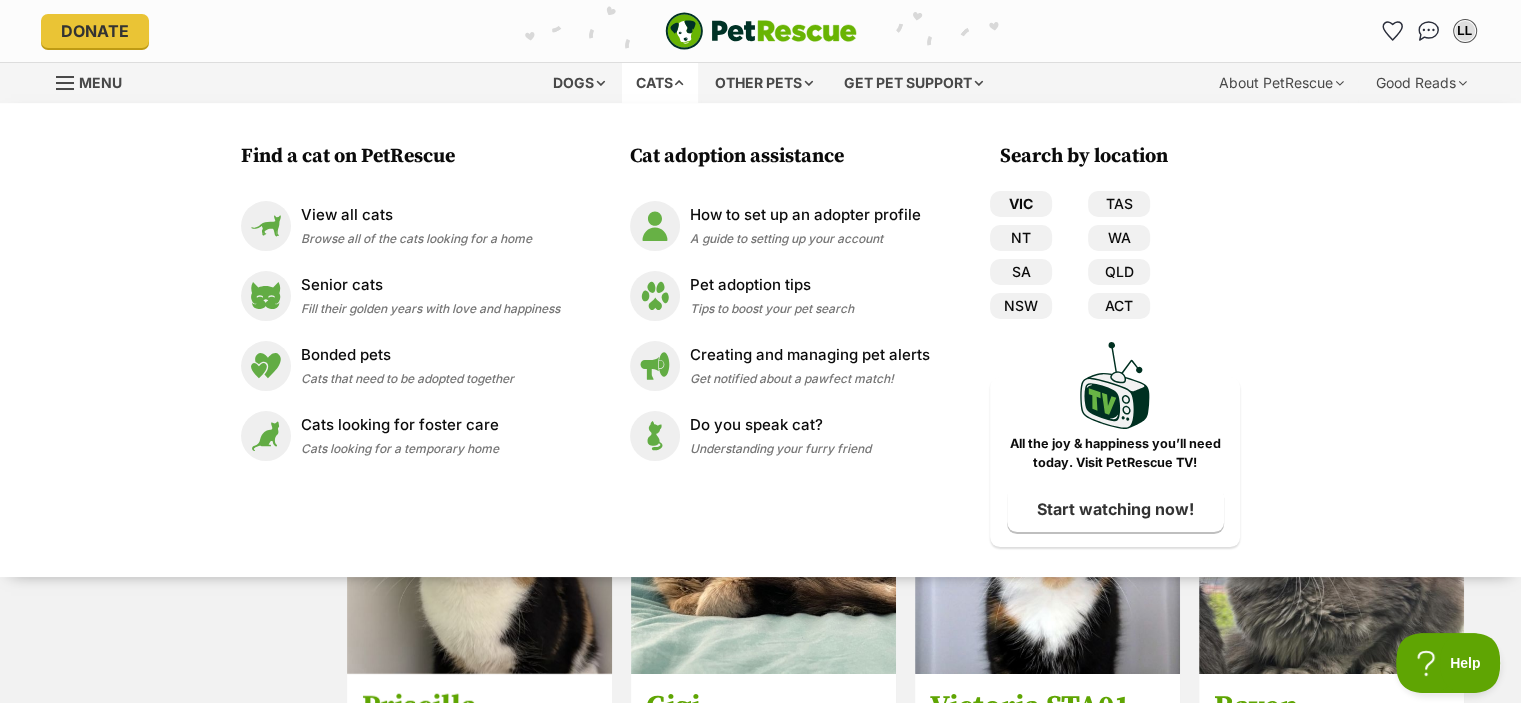 click on "VIC" at bounding box center [1021, 204] 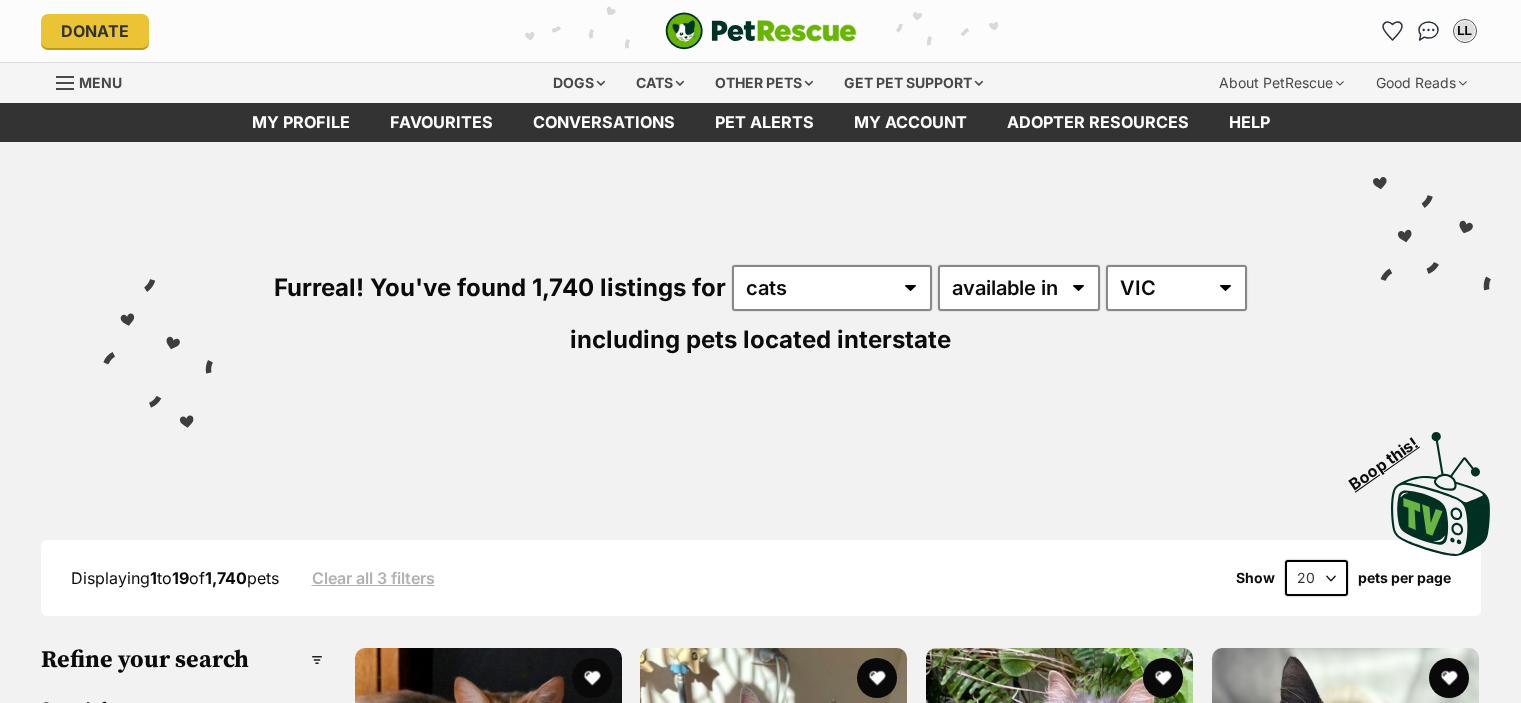scroll, scrollTop: 415, scrollLeft: 0, axis: vertical 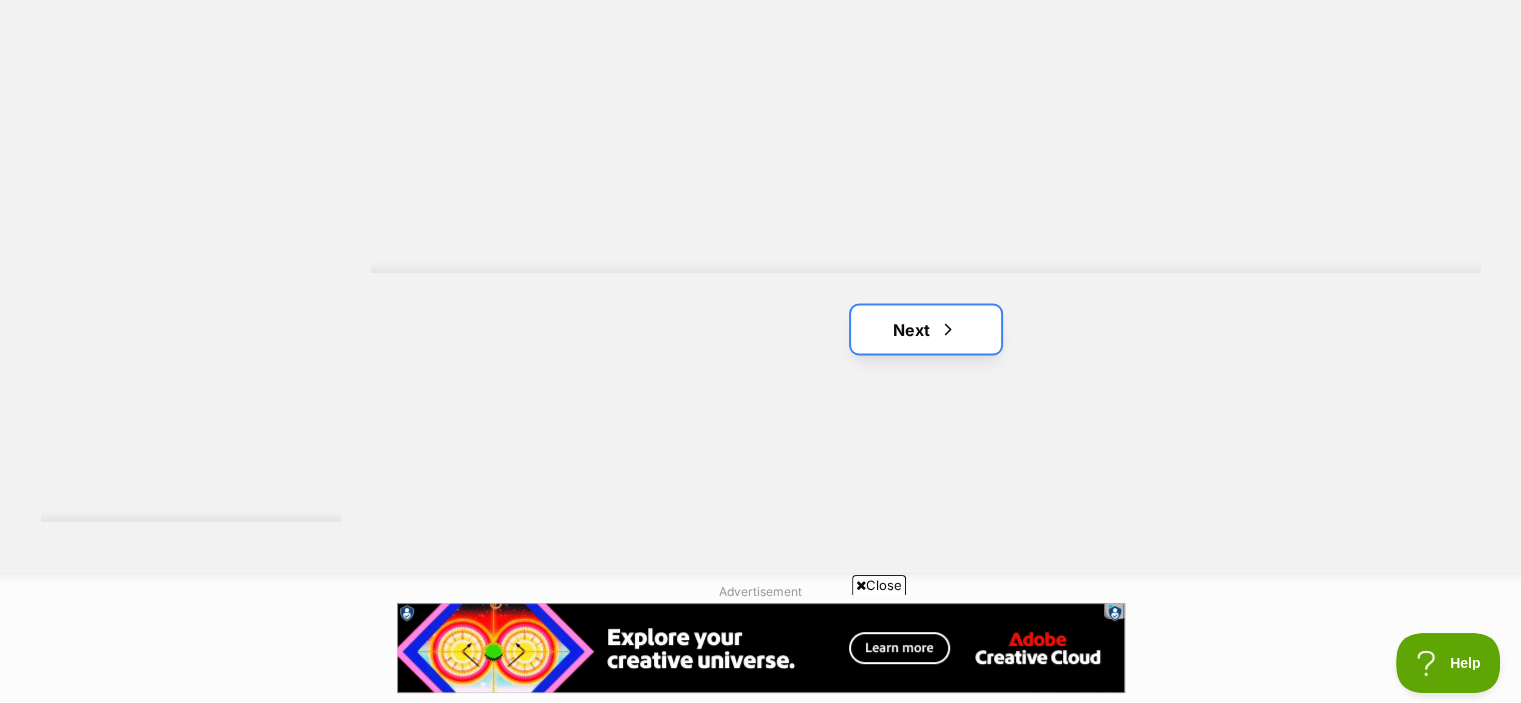 click on "Next" at bounding box center [926, 329] 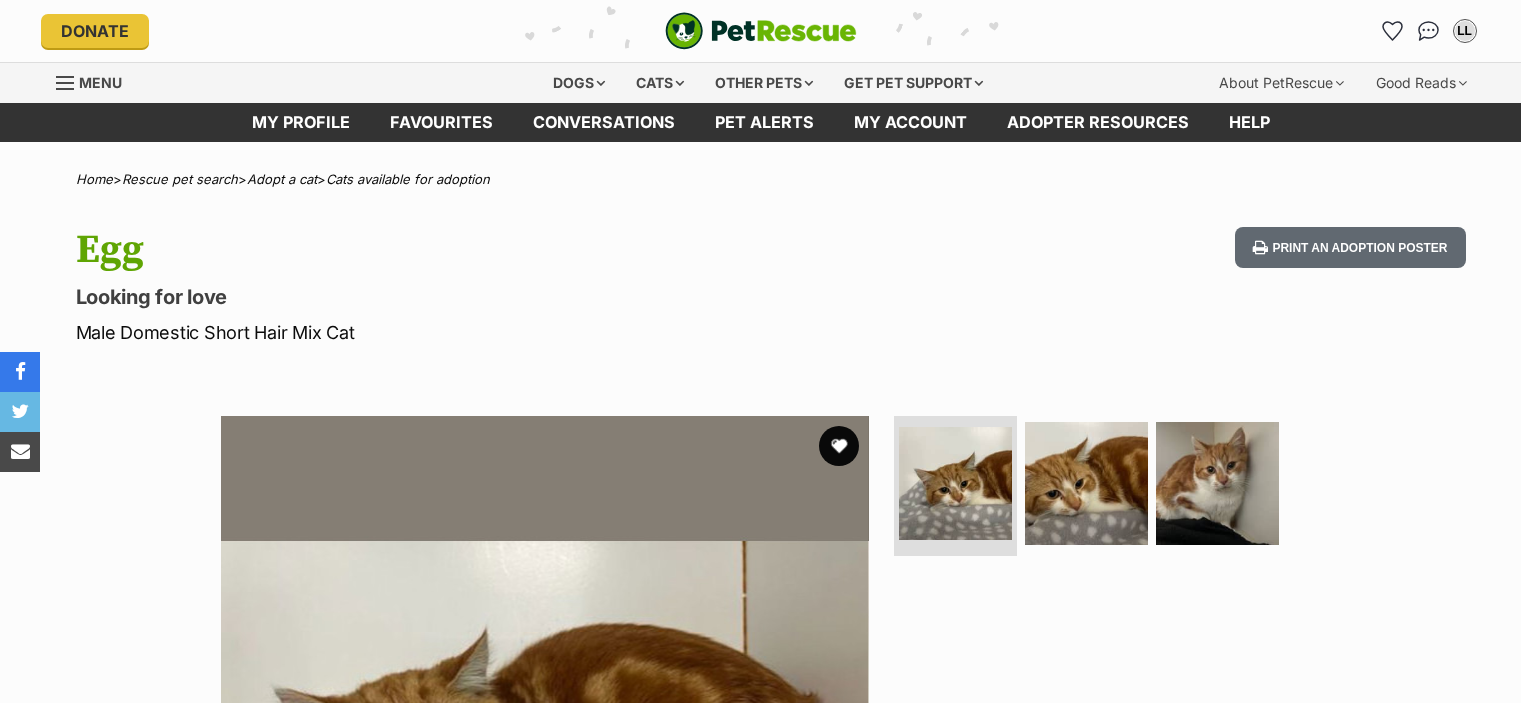scroll, scrollTop: 0, scrollLeft: 0, axis: both 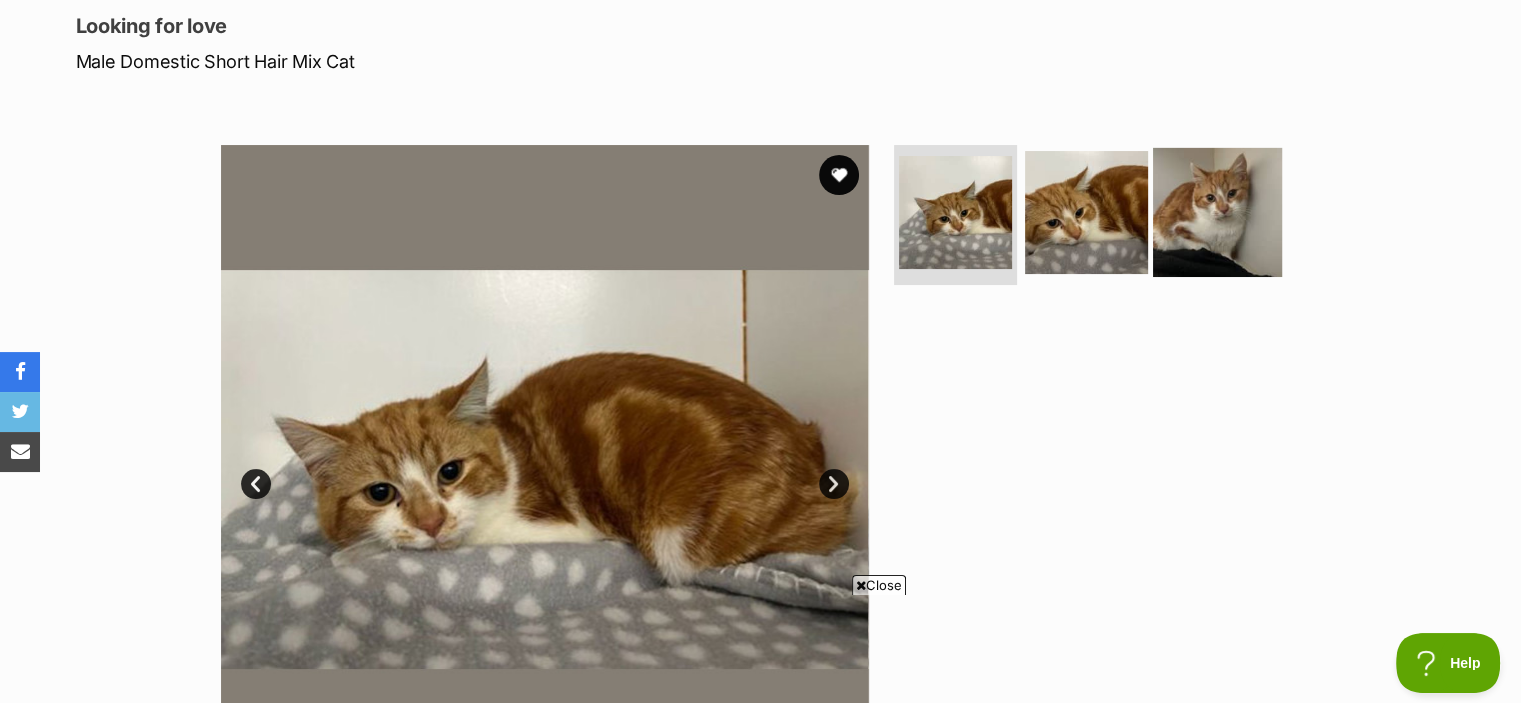 click at bounding box center (1217, 212) 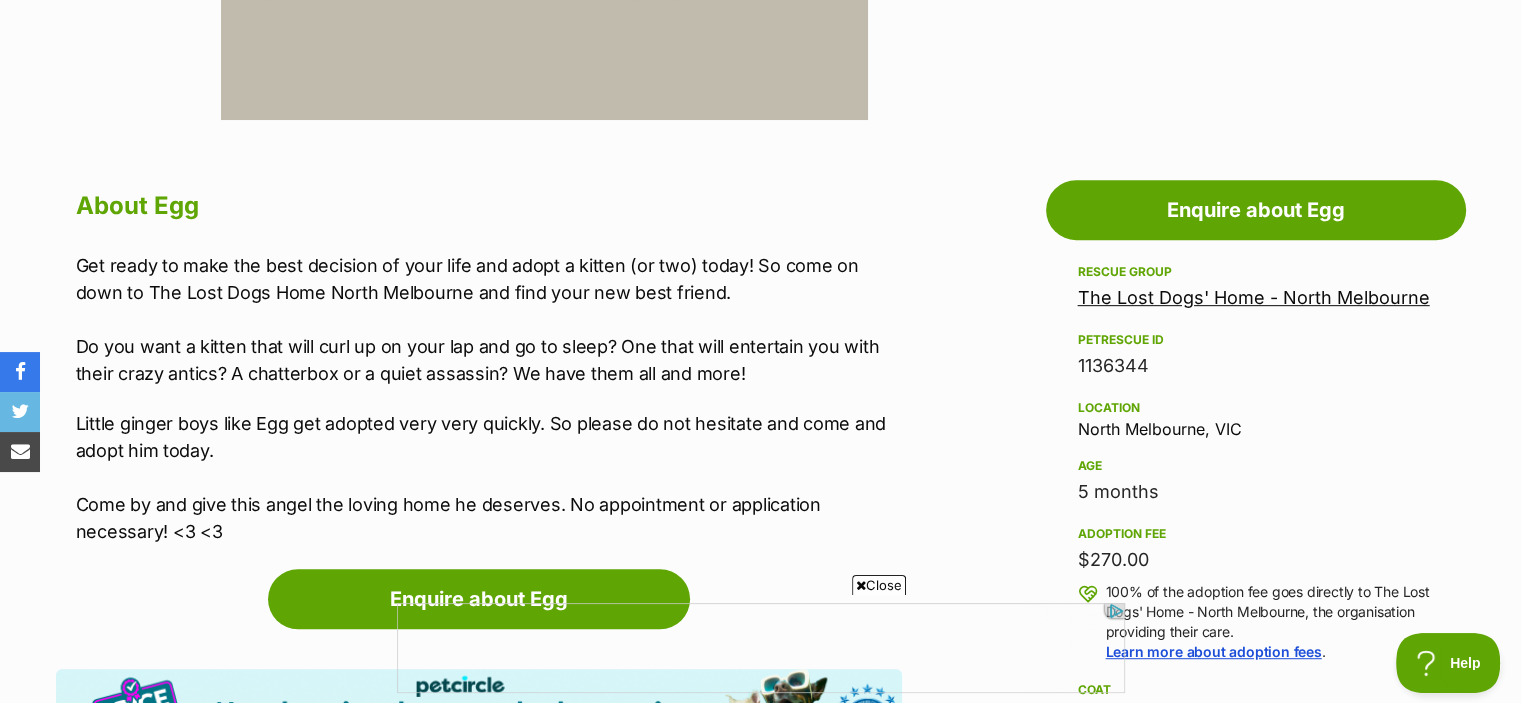 scroll, scrollTop: 948, scrollLeft: 0, axis: vertical 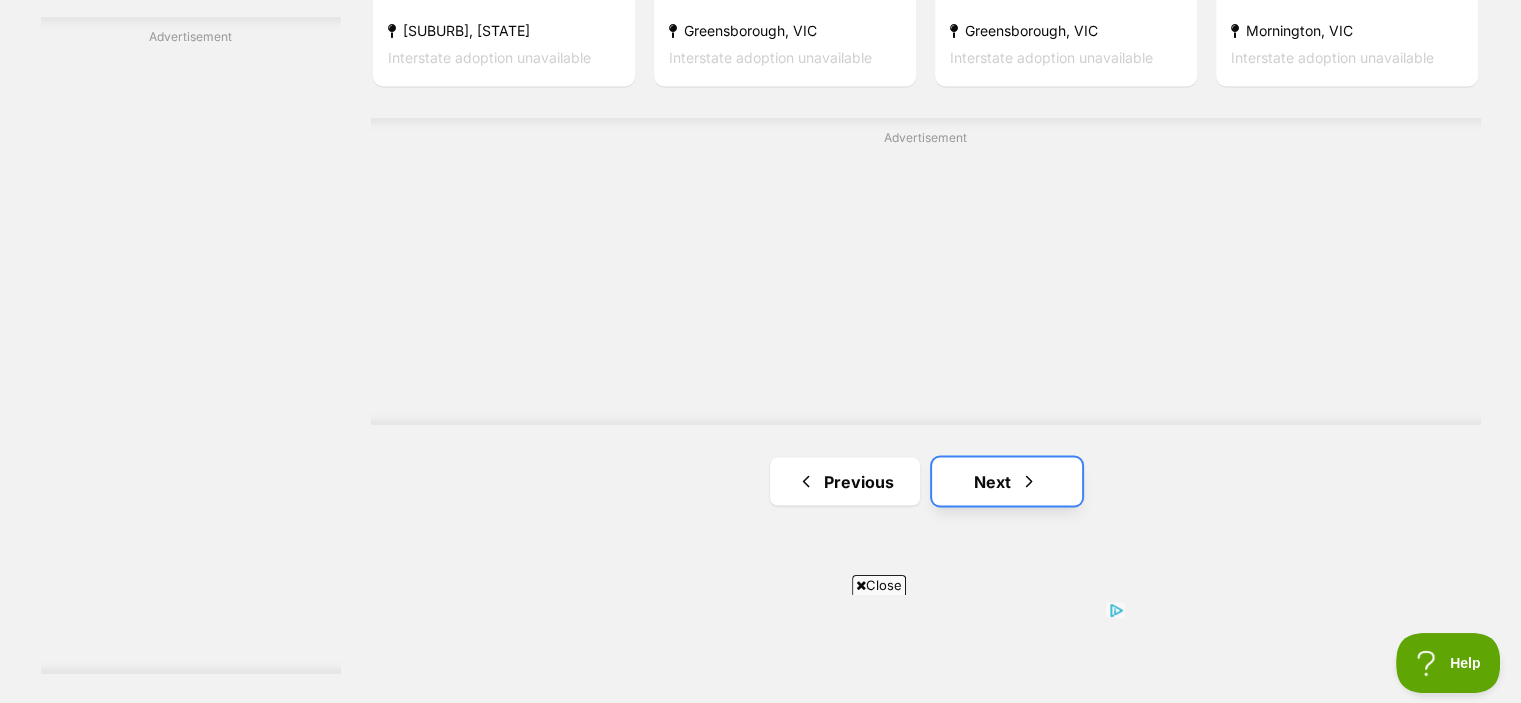 click on "Next" at bounding box center [1007, 481] 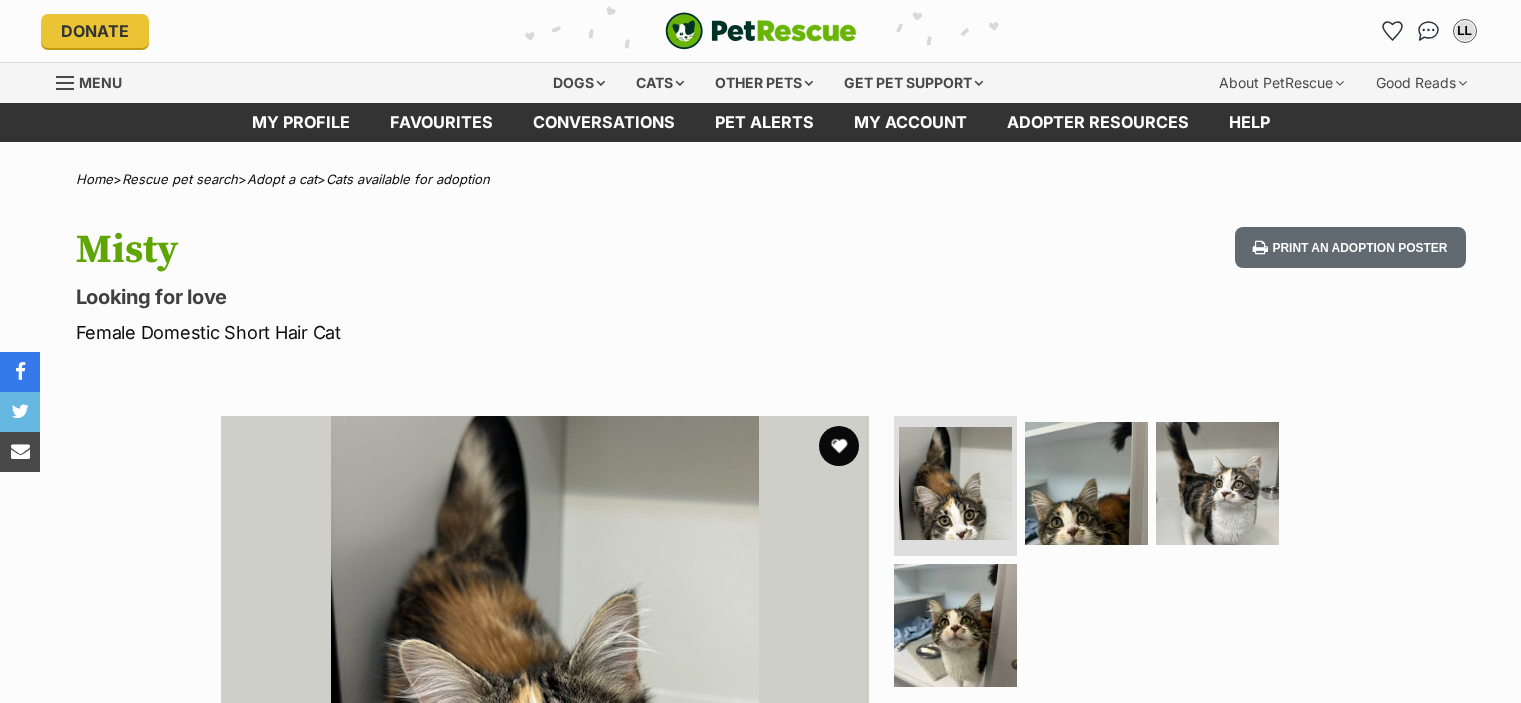 scroll, scrollTop: 0, scrollLeft: 0, axis: both 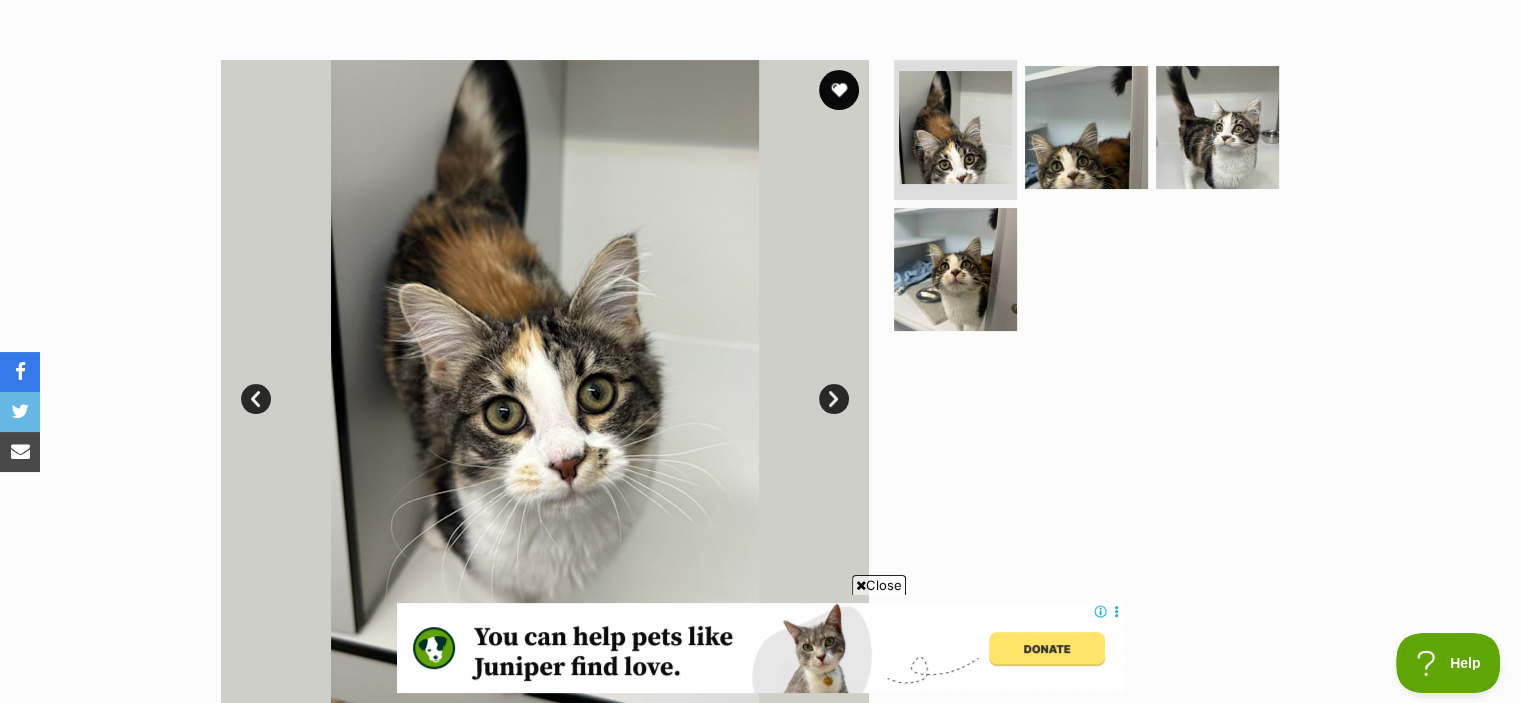 click on "Next" at bounding box center (834, 399) 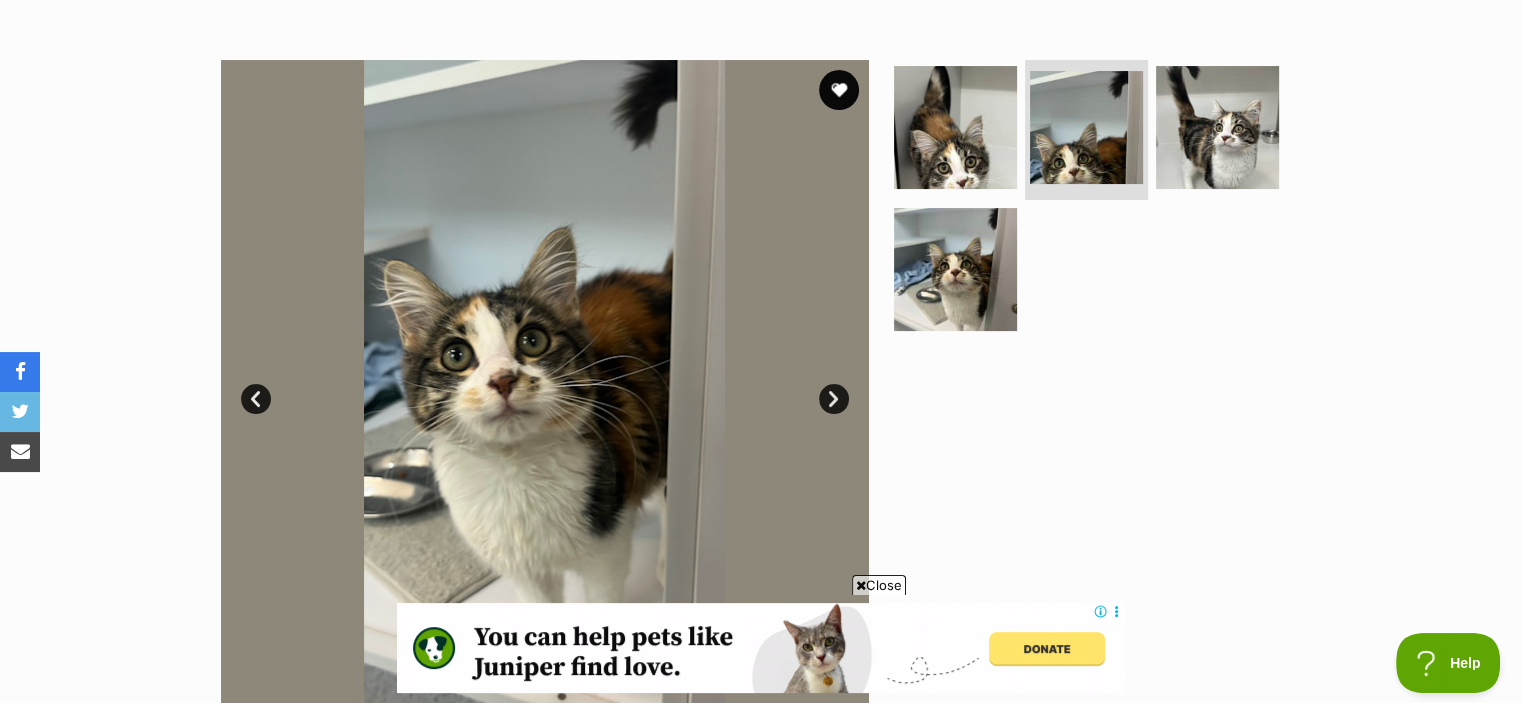 click on "Next" at bounding box center [834, 399] 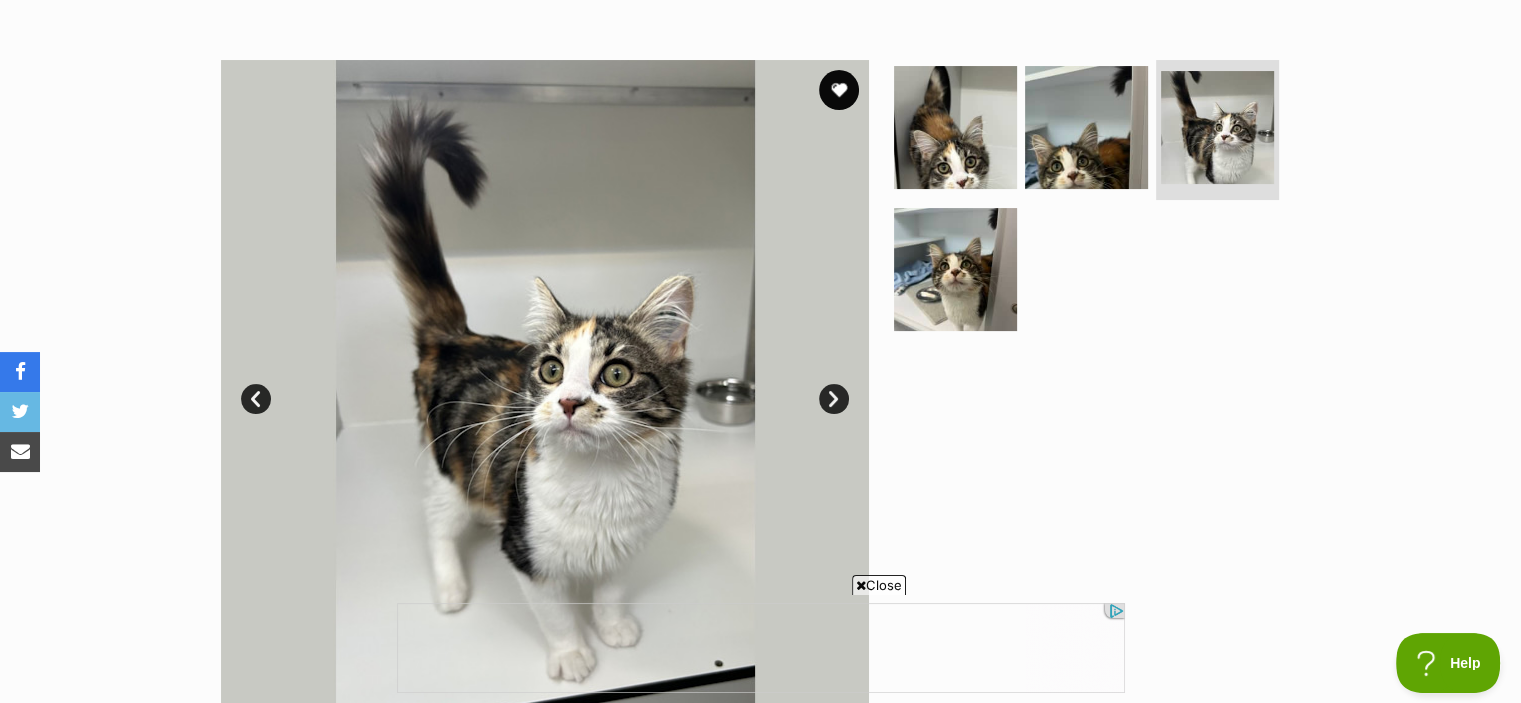 scroll, scrollTop: 0, scrollLeft: 0, axis: both 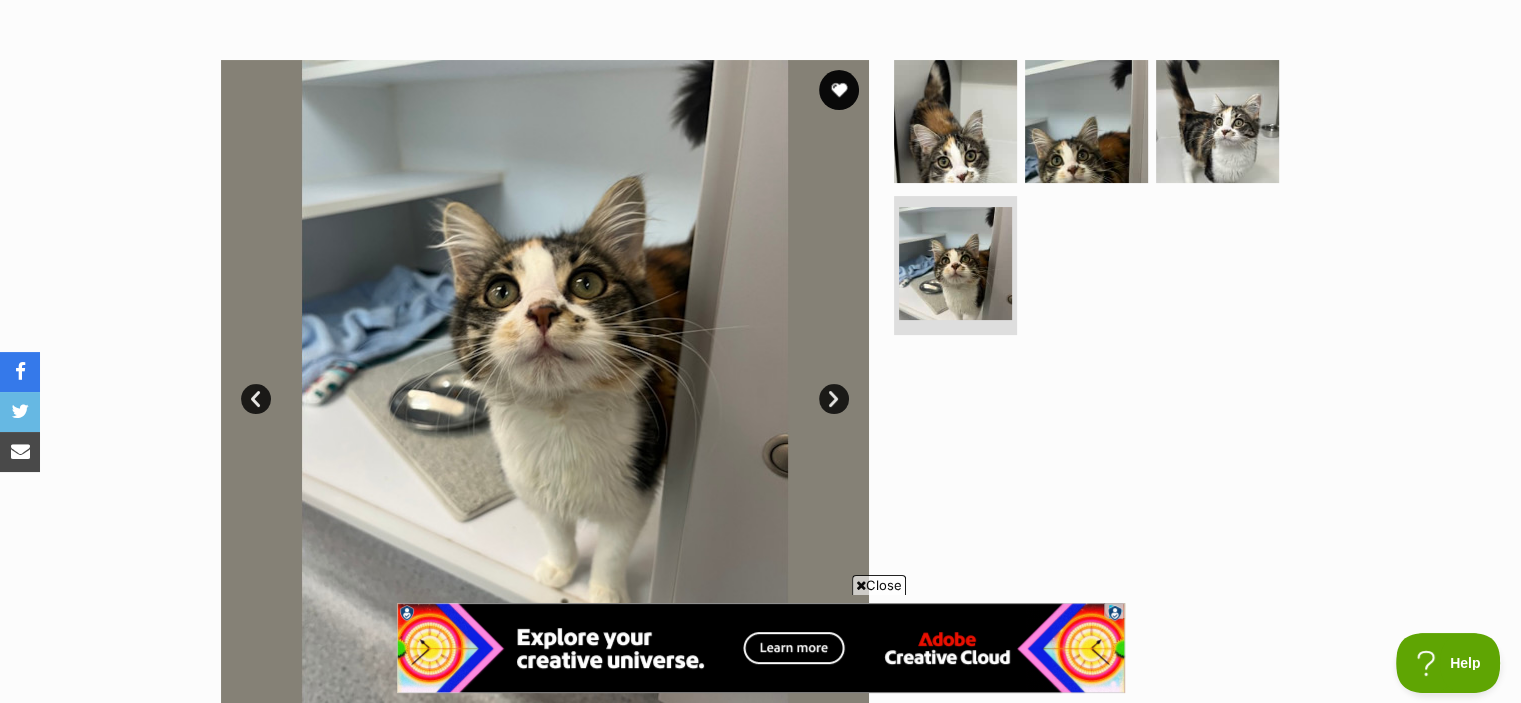 click on "Next" at bounding box center [834, 399] 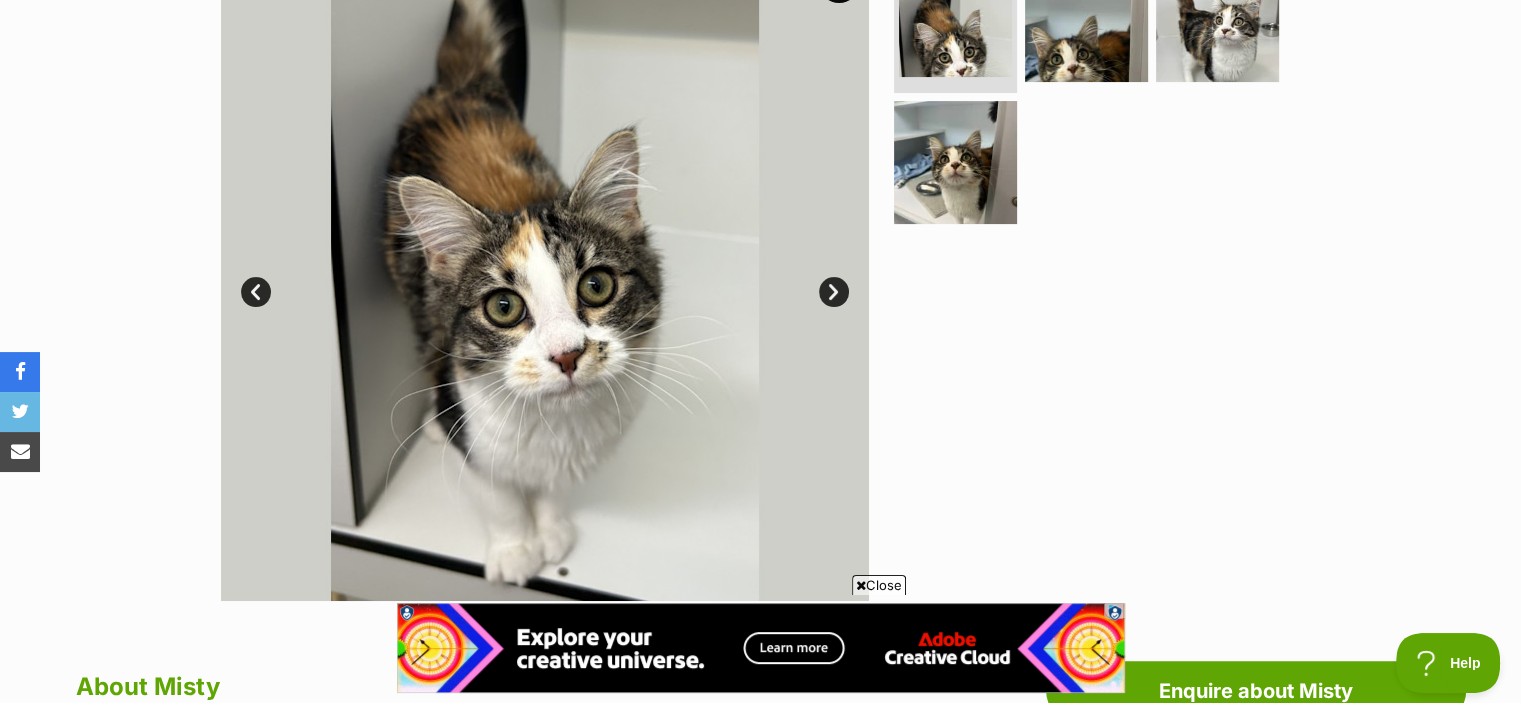 scroll, scrollTop: 464, scrollLeft: 0, axis: vertical 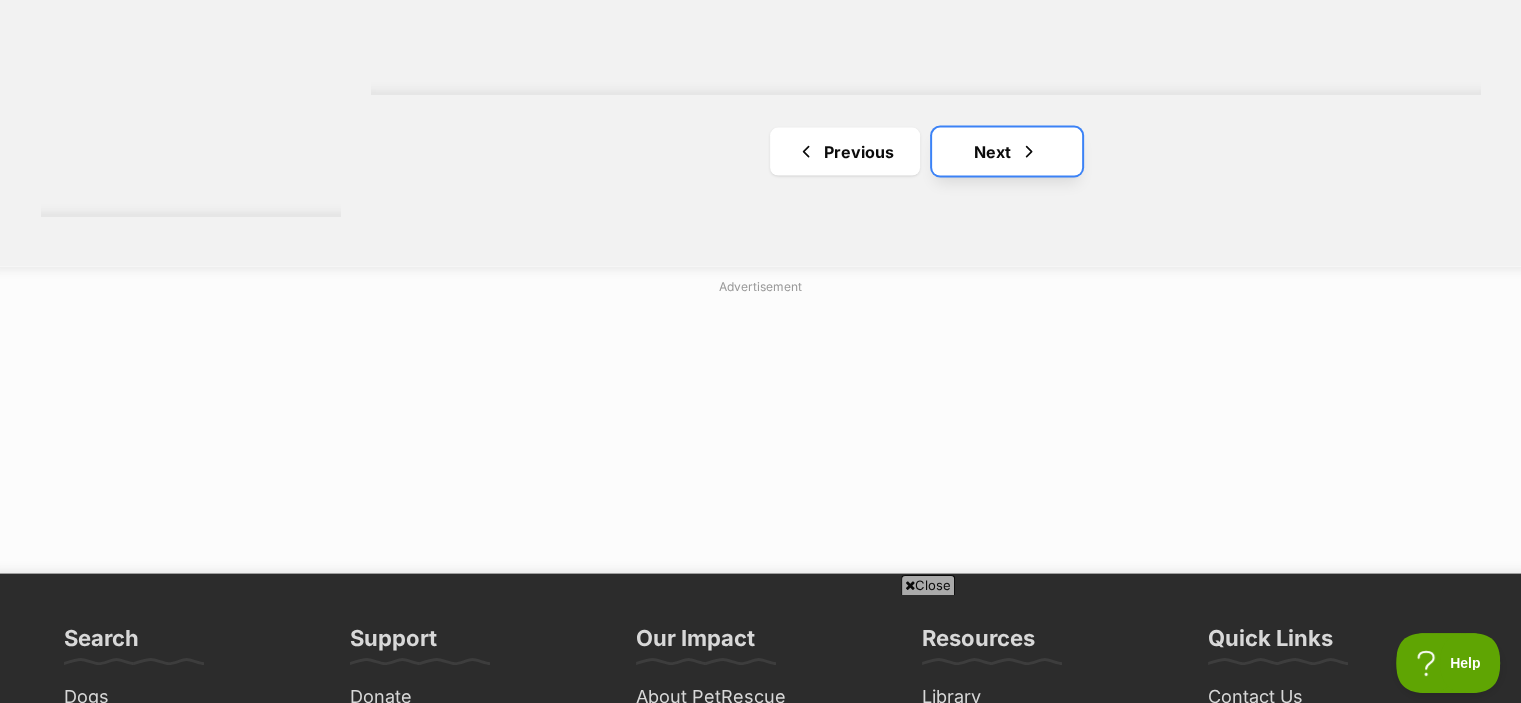 click at bounding box center (1029, 152) 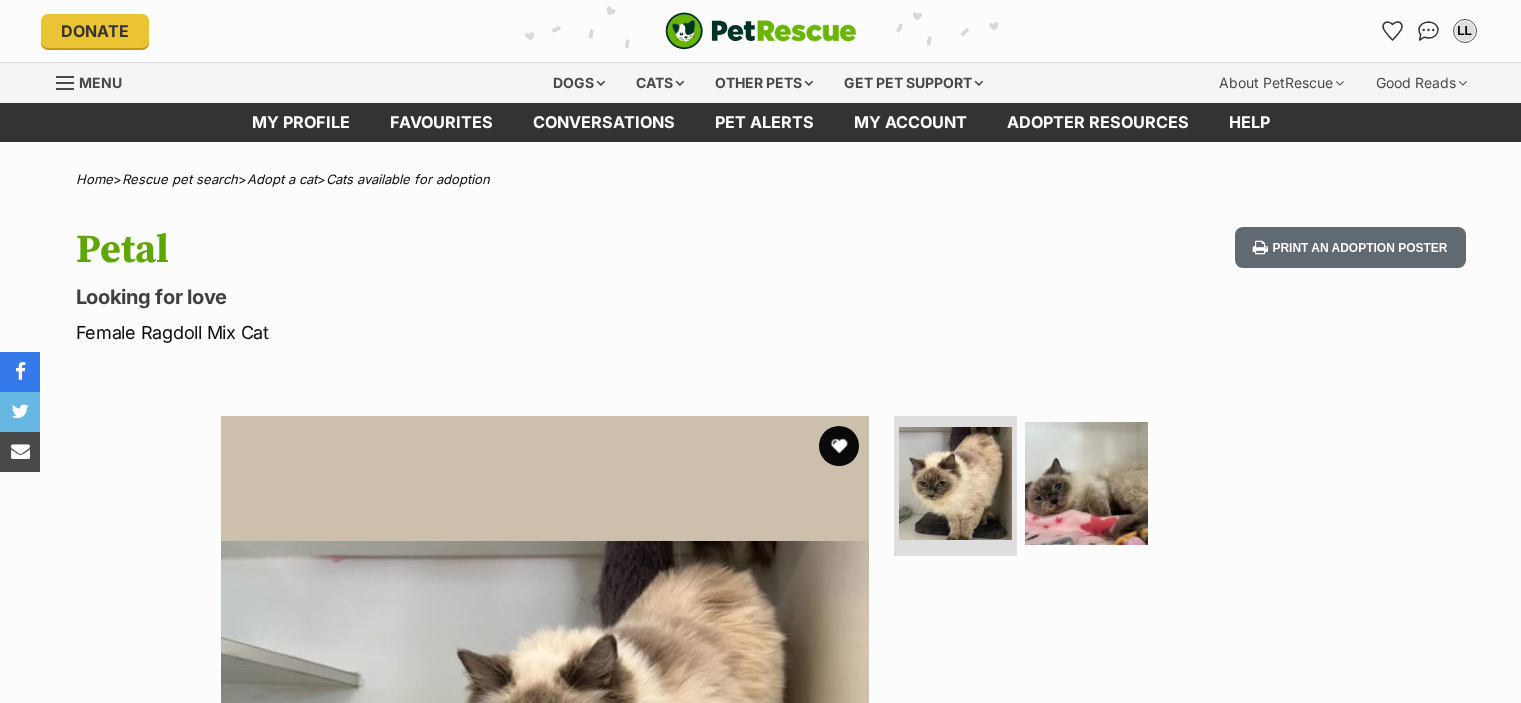 scroll, scrollTop: 0, scrollLeft: 0, axis: both 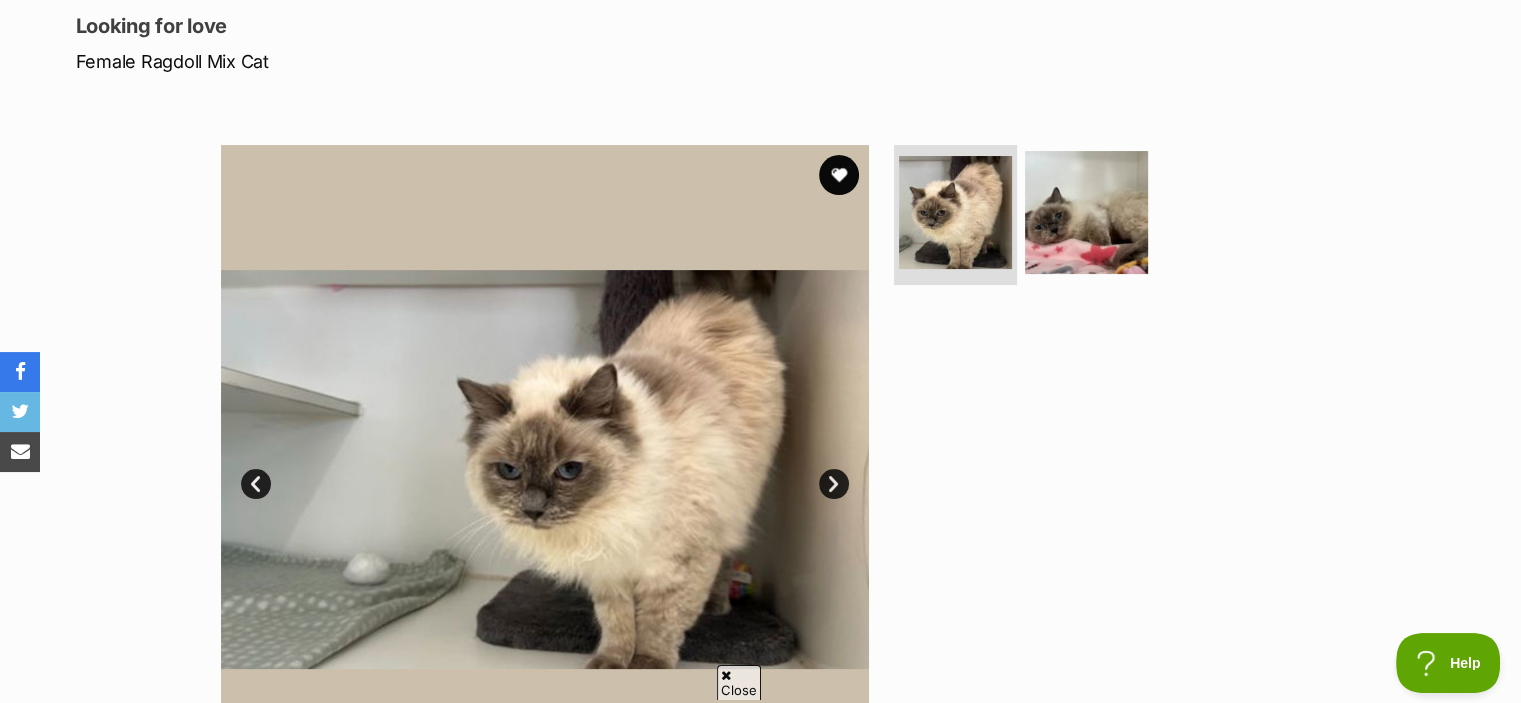click on "Next" at bounding box center (834, 484) 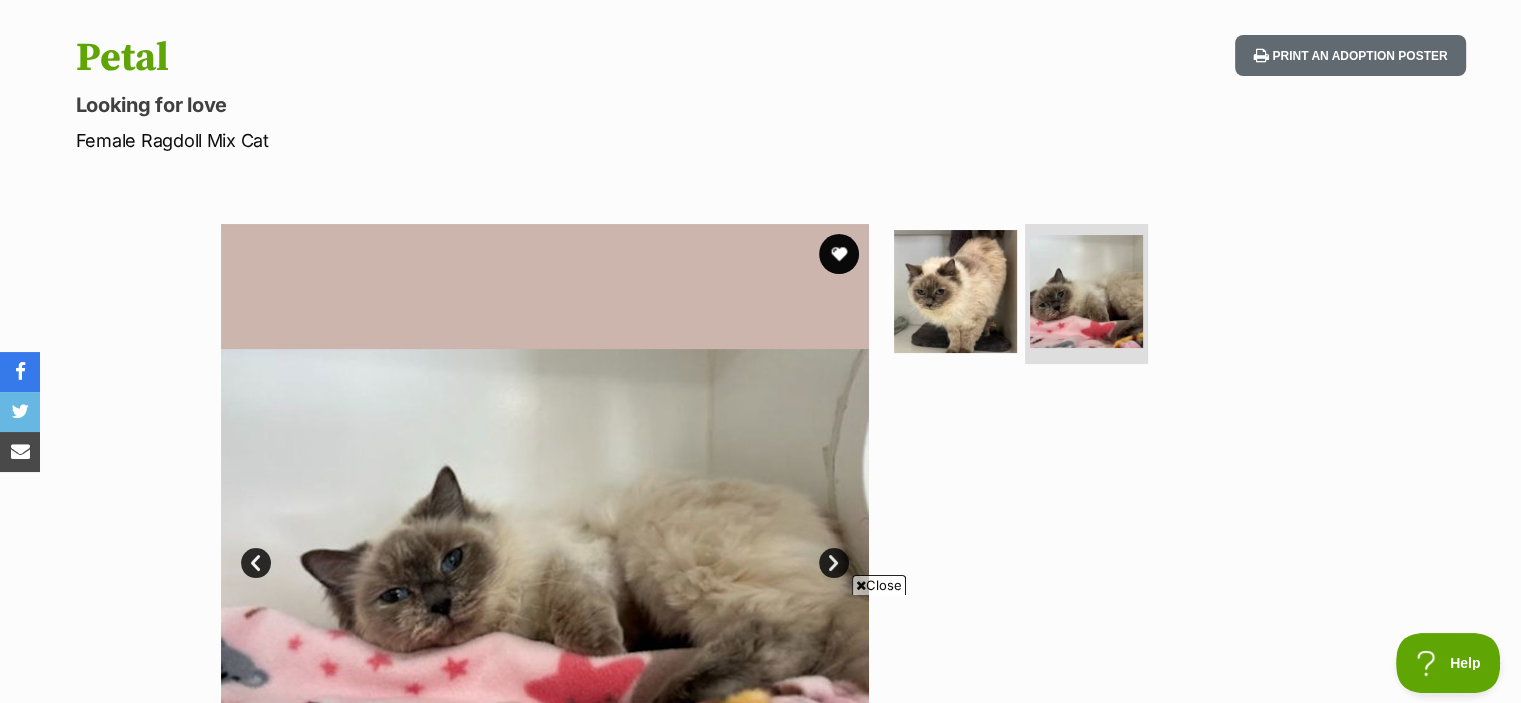 scroll, scrollTop: 184, scrollLeft: 0, axis: vertical 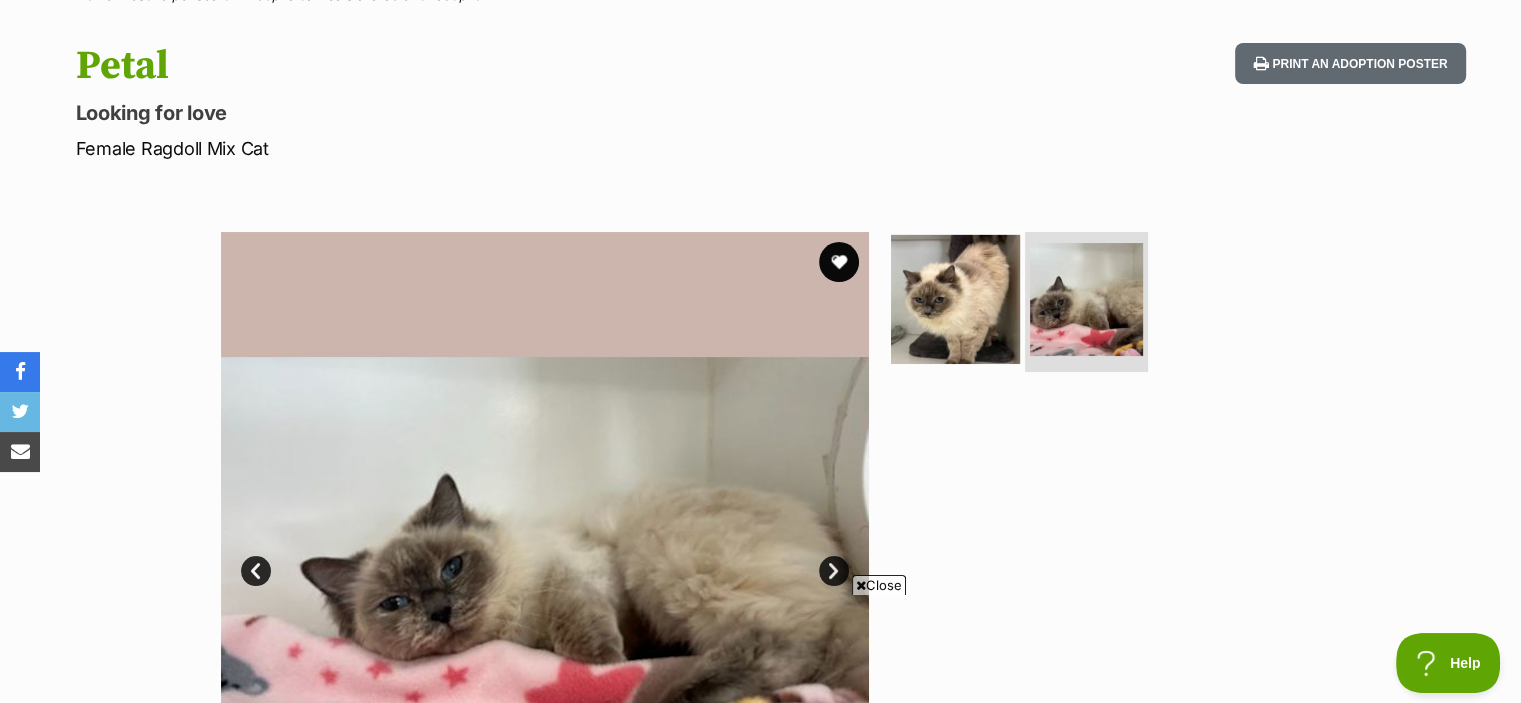 click at bounding box center [955, 299] 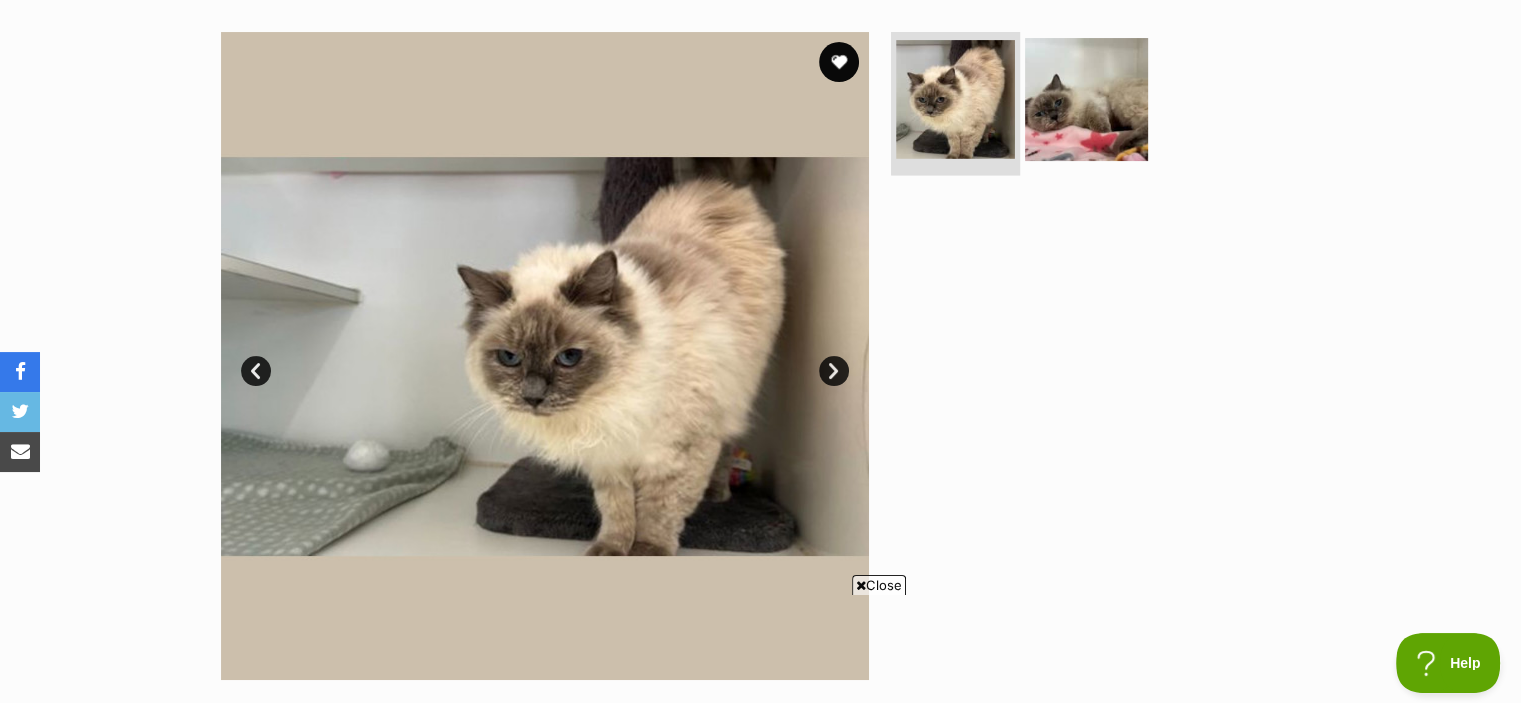 scroll, scrollTop: 386, scrollLeft: 0, axis: vertical 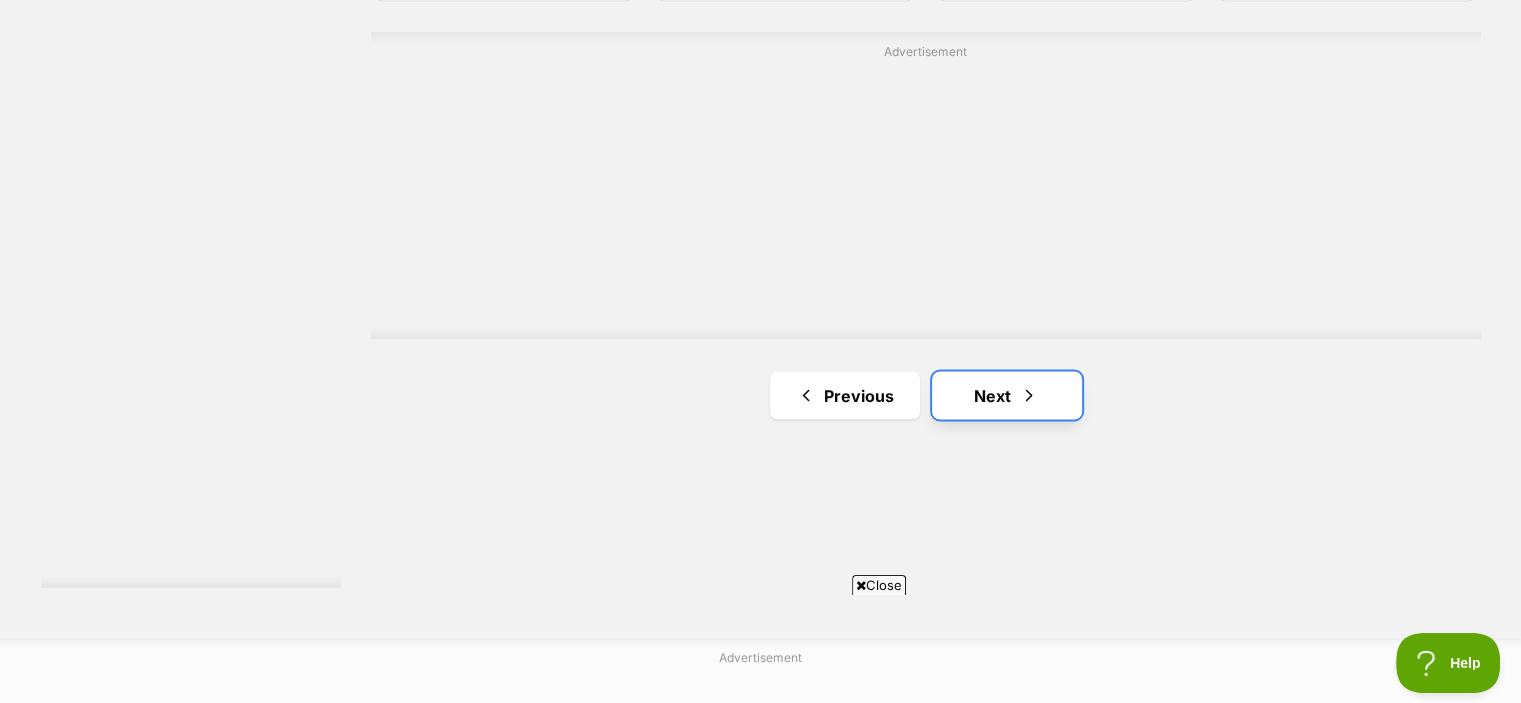 click on "Next" at bounding box center (1007, 395) 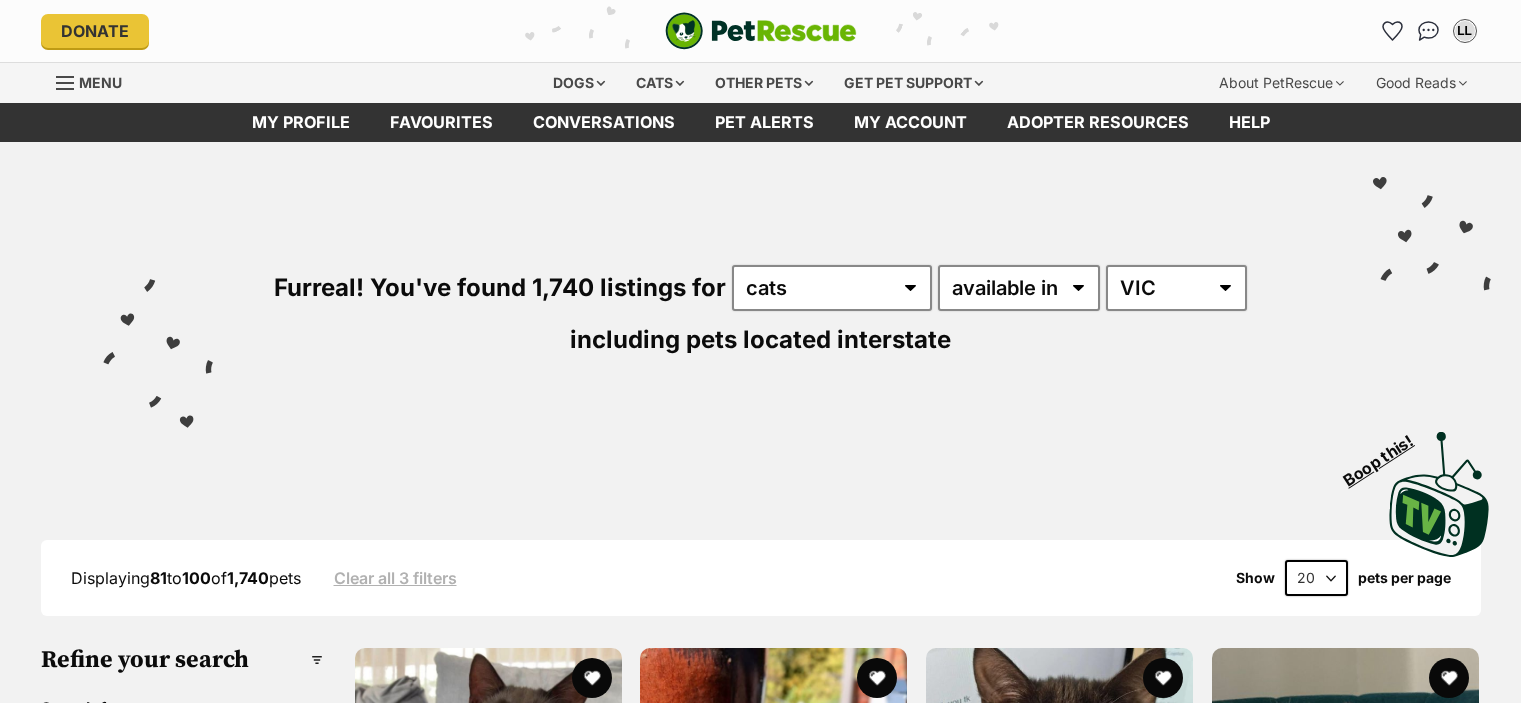 scroll, scrollTop: 0, scrollLeft: 0, axis: both 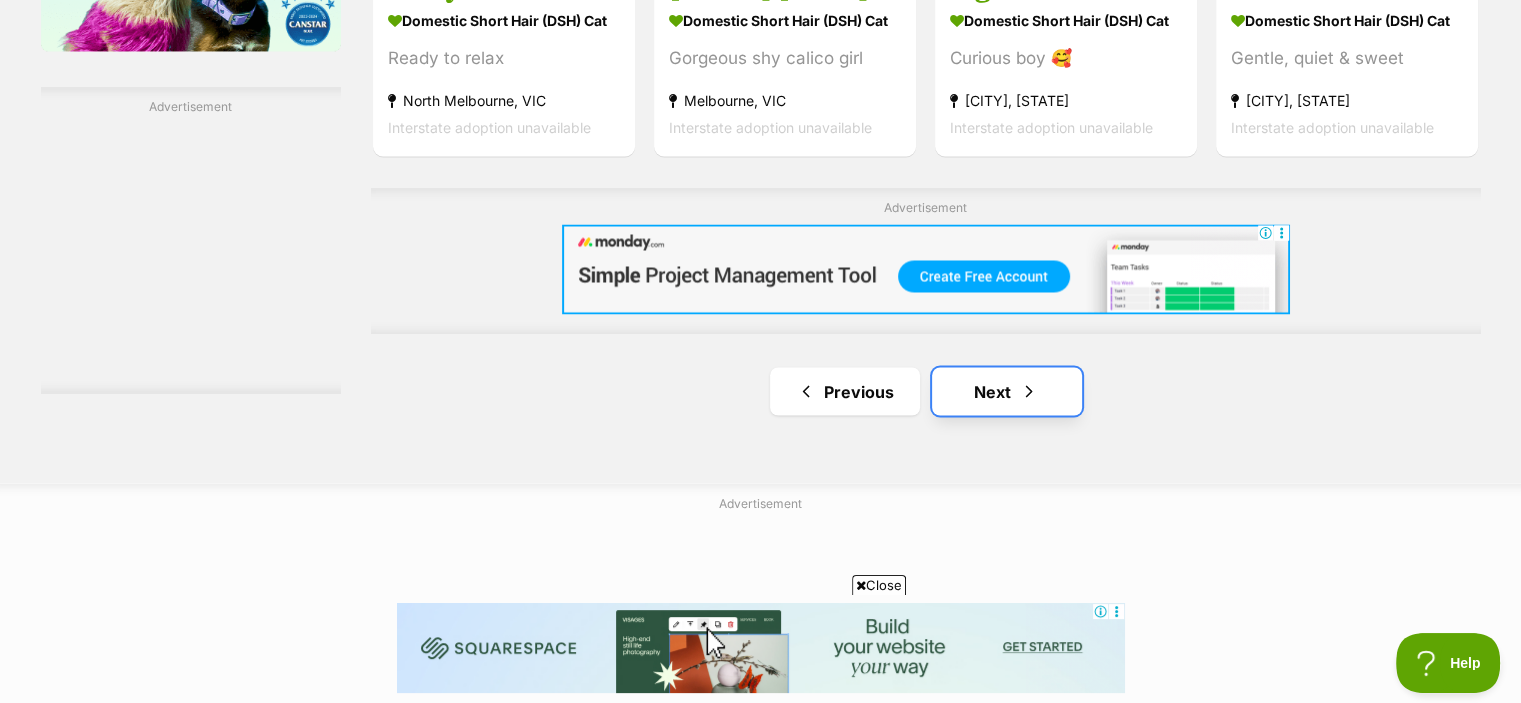 click on "Next" at bounding box center (1007, 391) 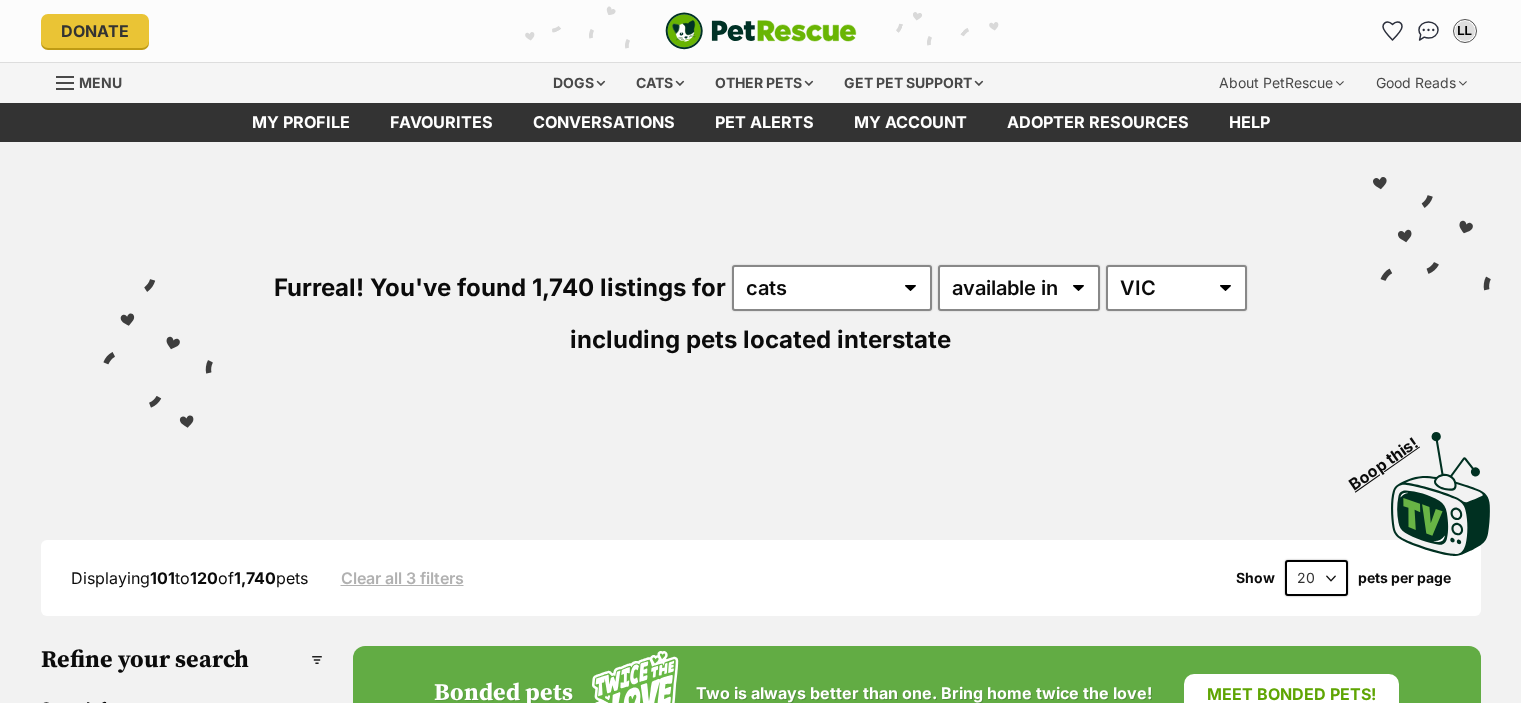 scroll, scrollTop: 352, scrollLeft: 0, axis: vertical 